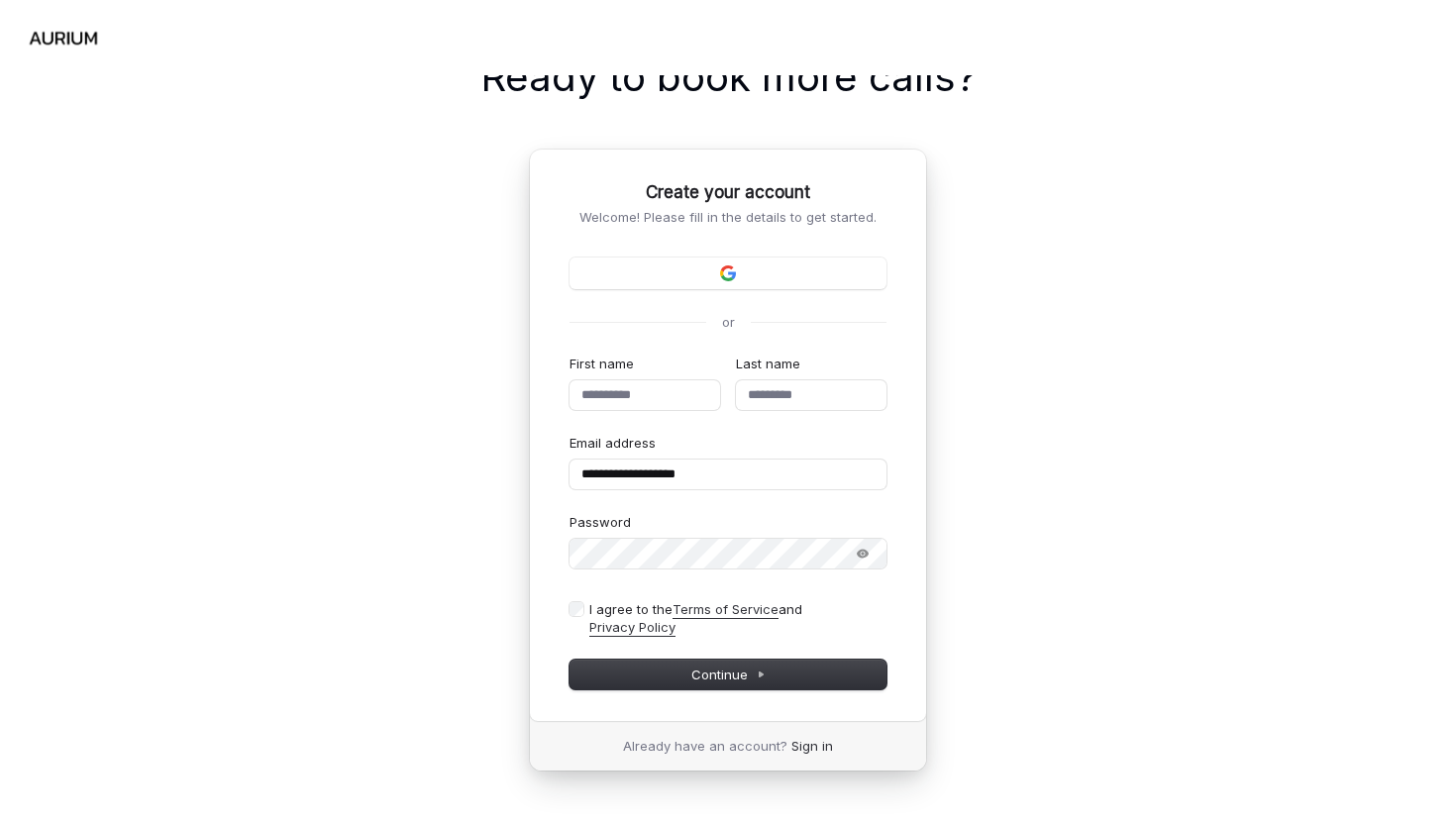 scroll, scrollTop: 0, scrollLeft: 0, axis: both 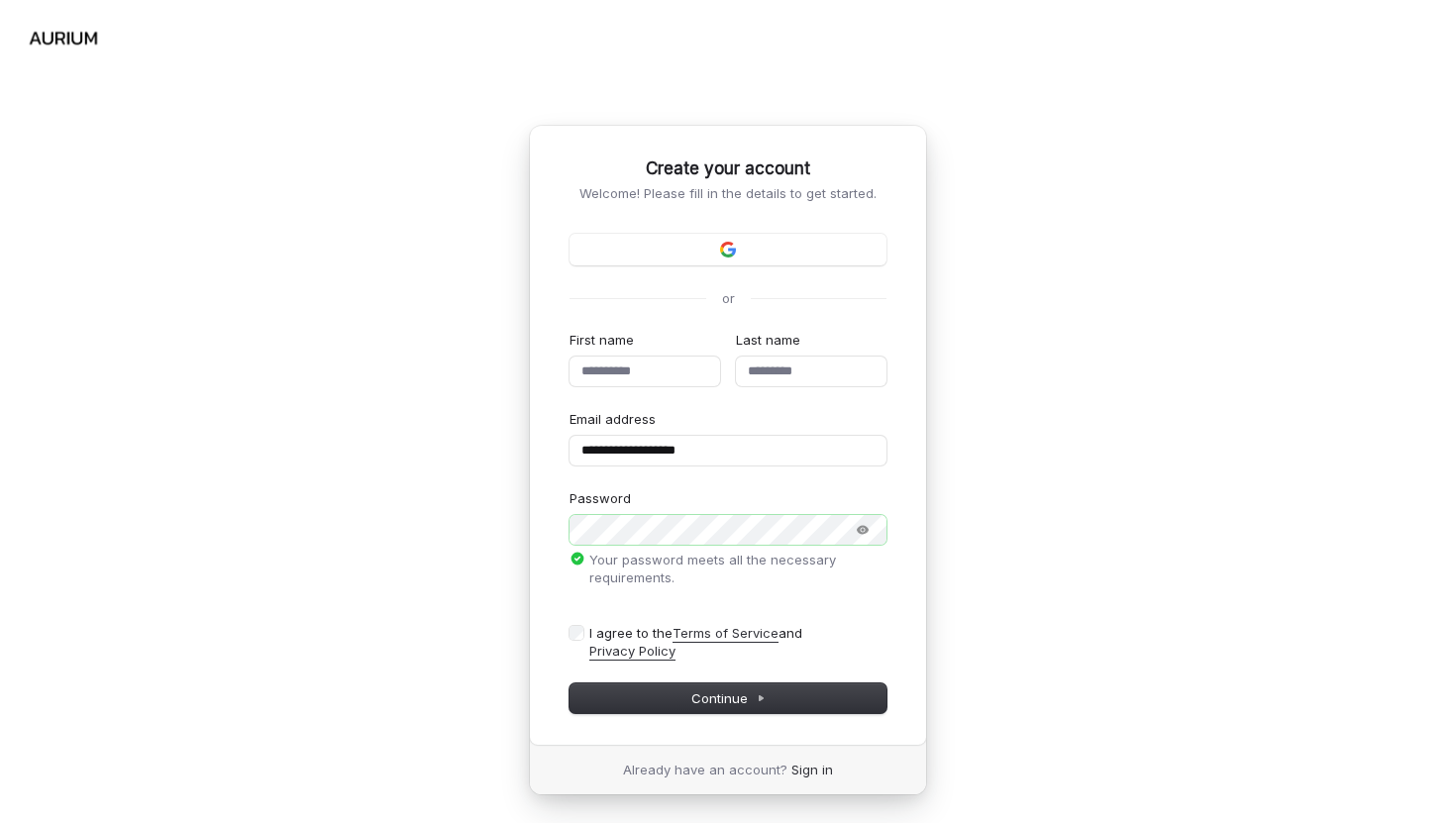 type 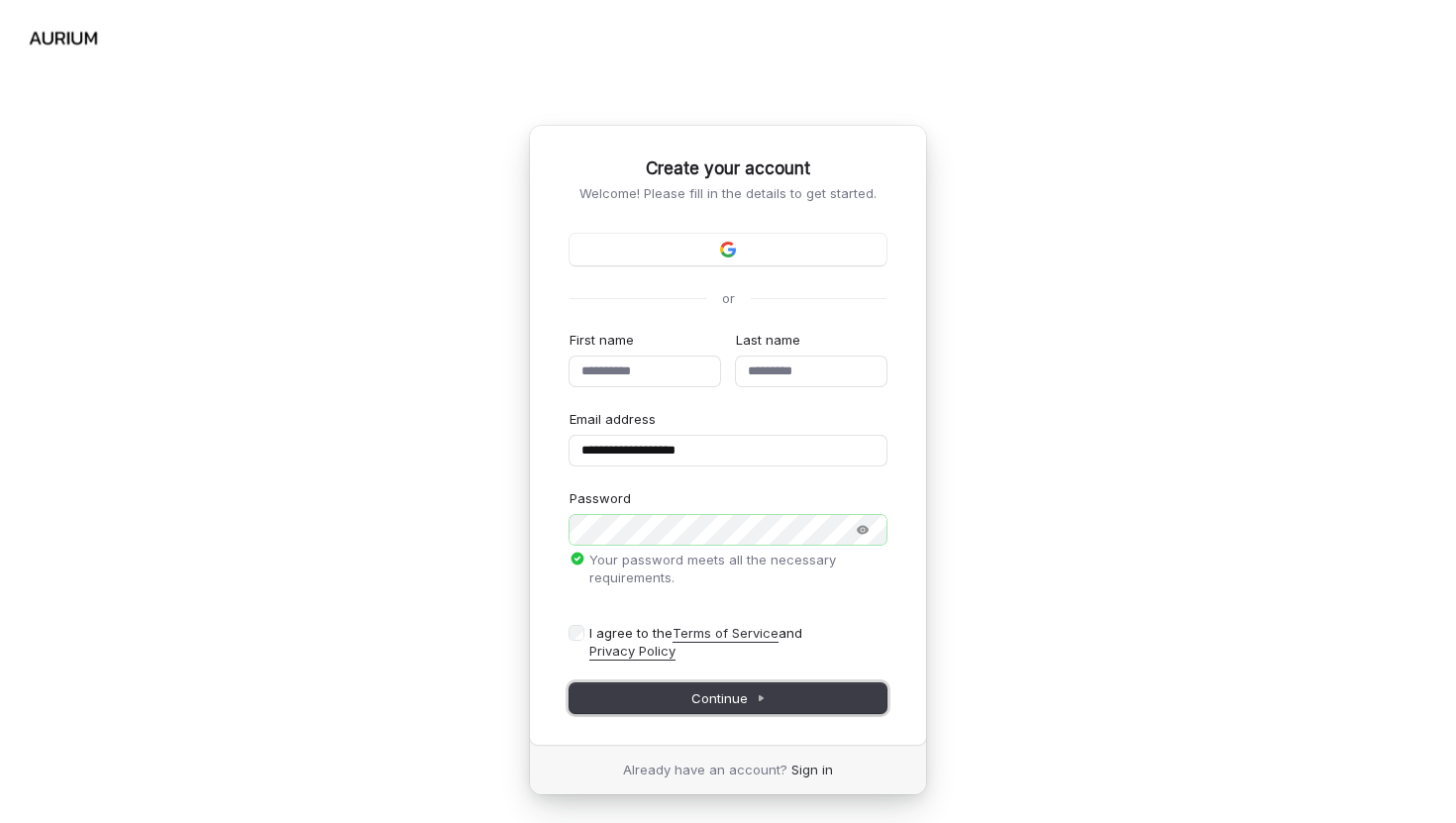 type 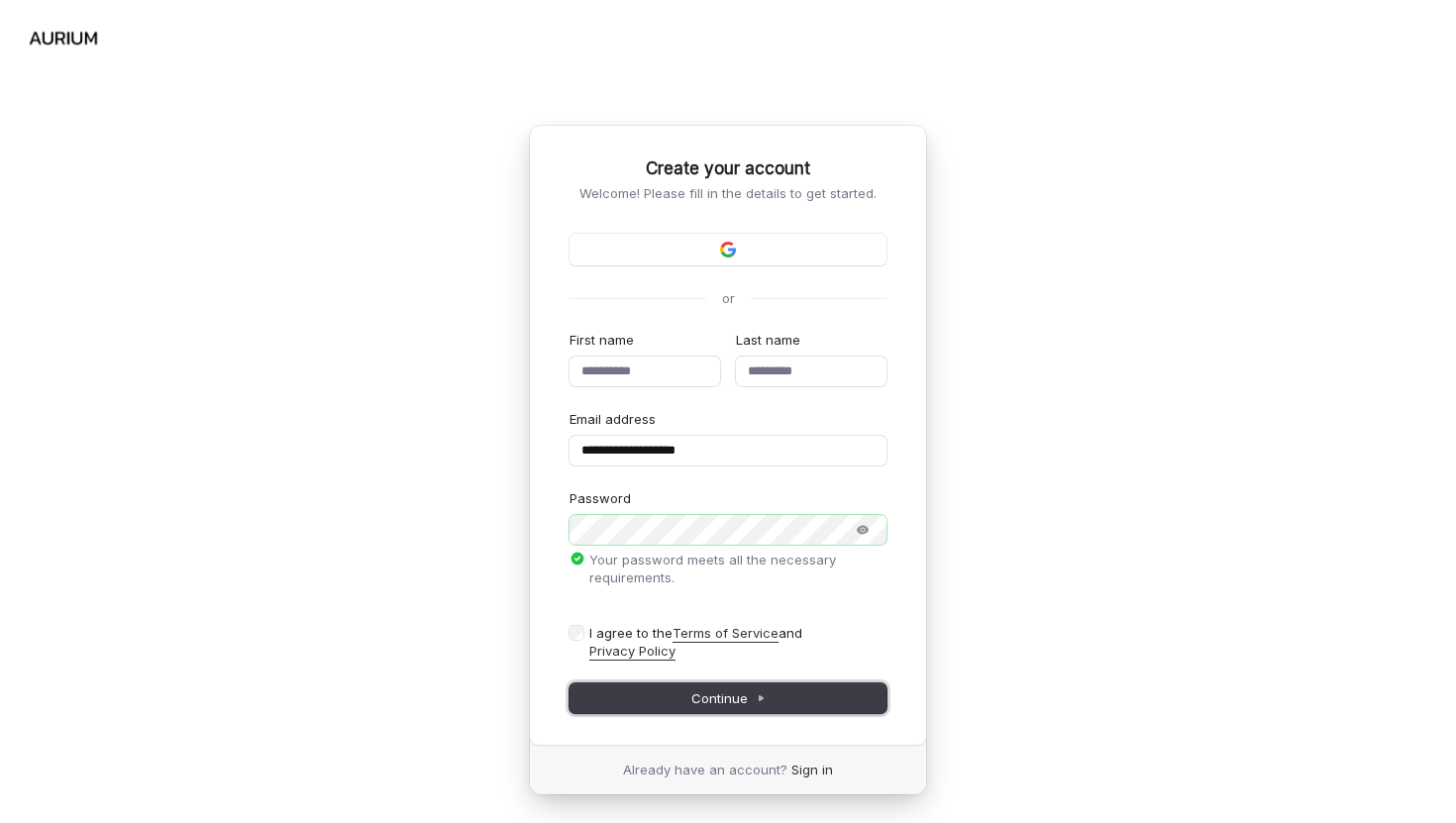 type 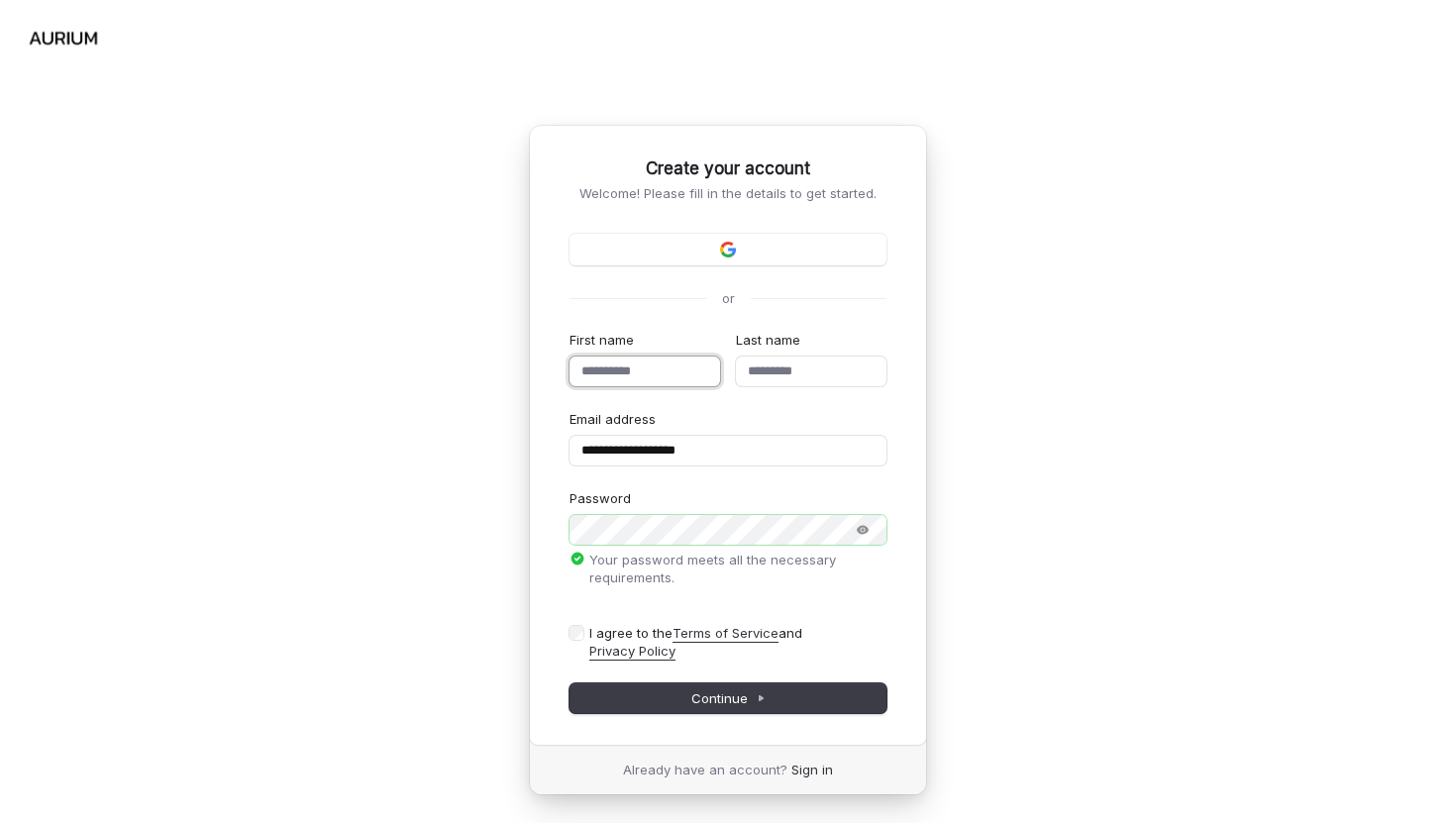 type 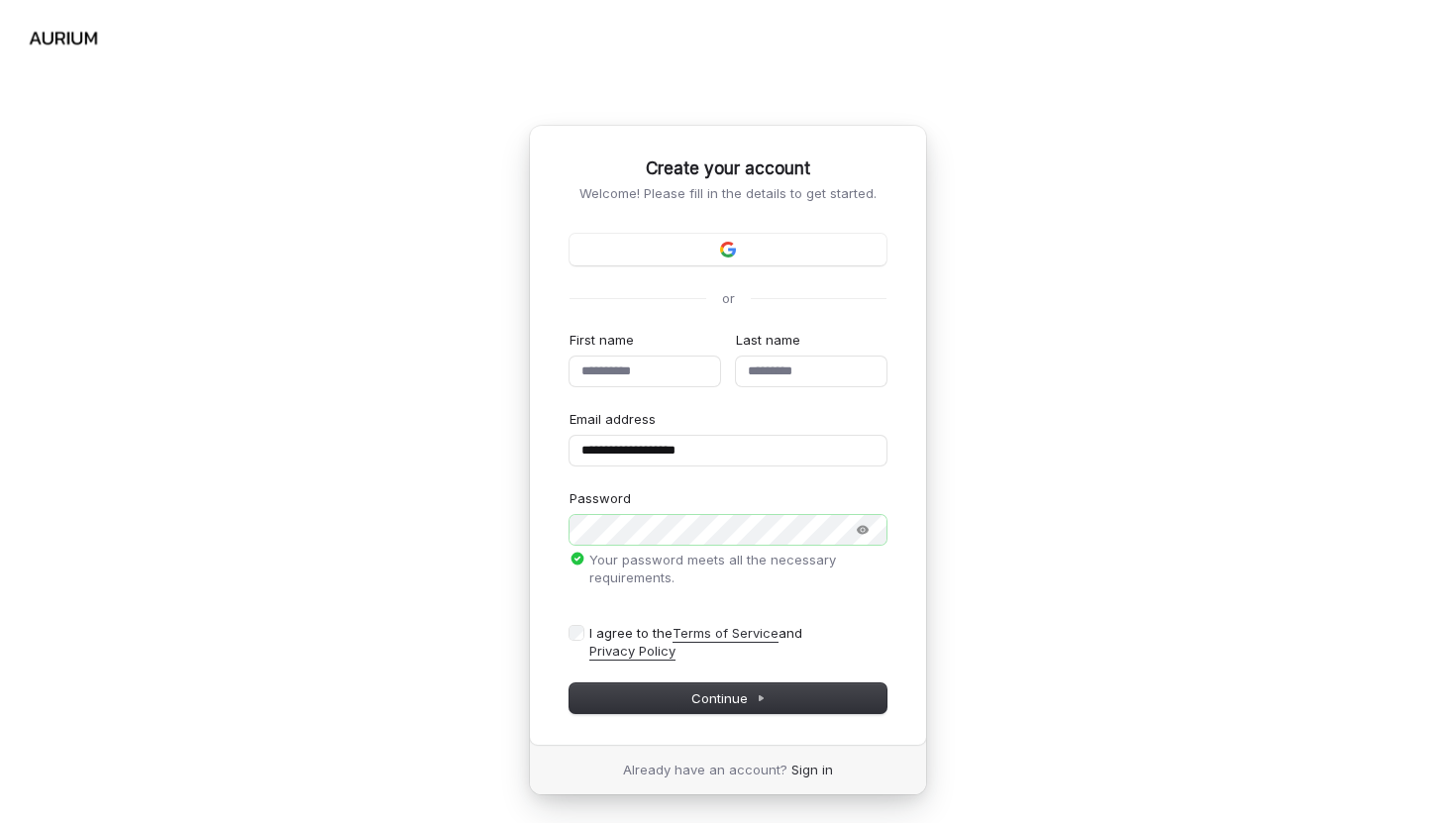 type 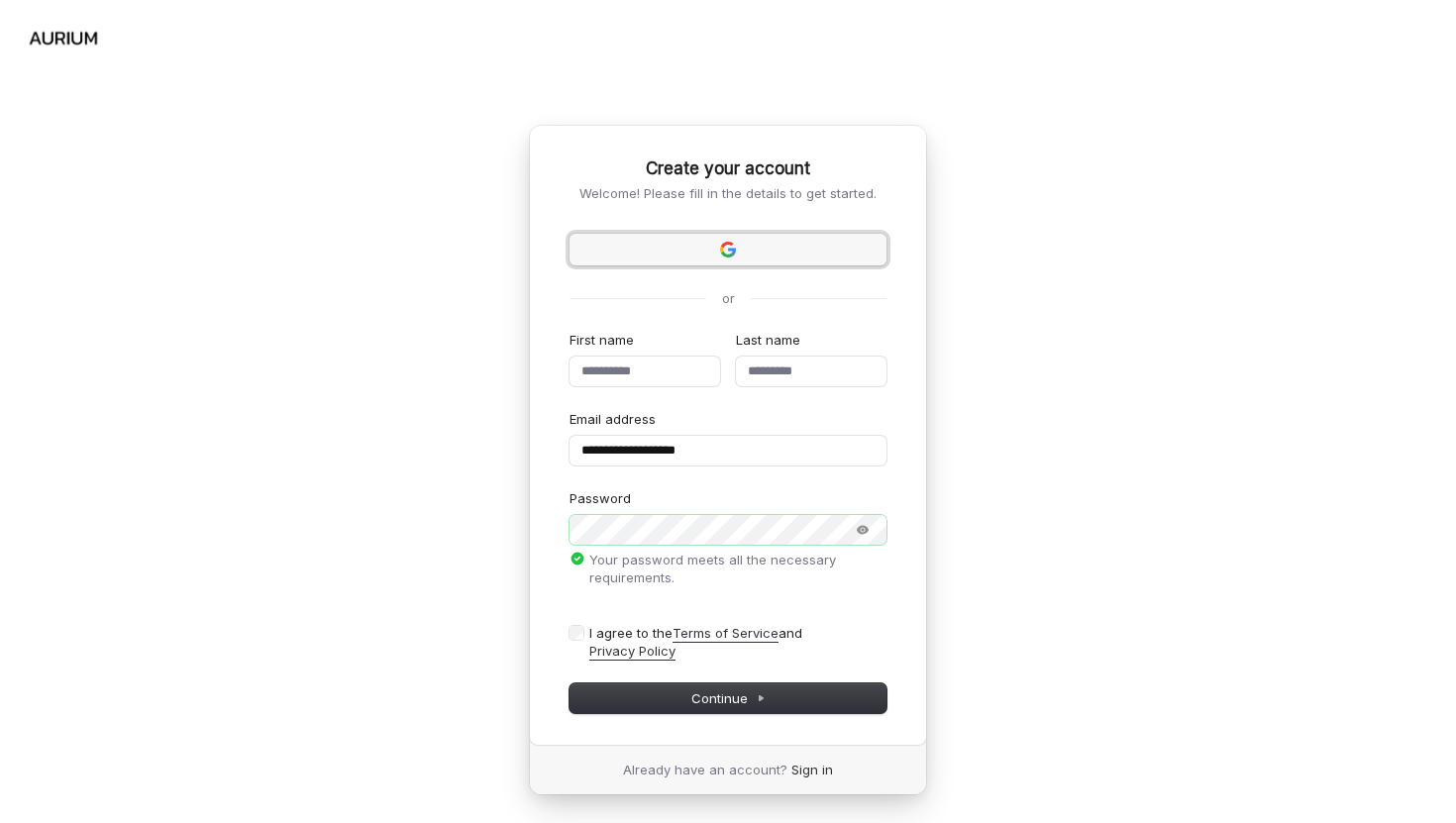 click at bounding box center [728, 250] 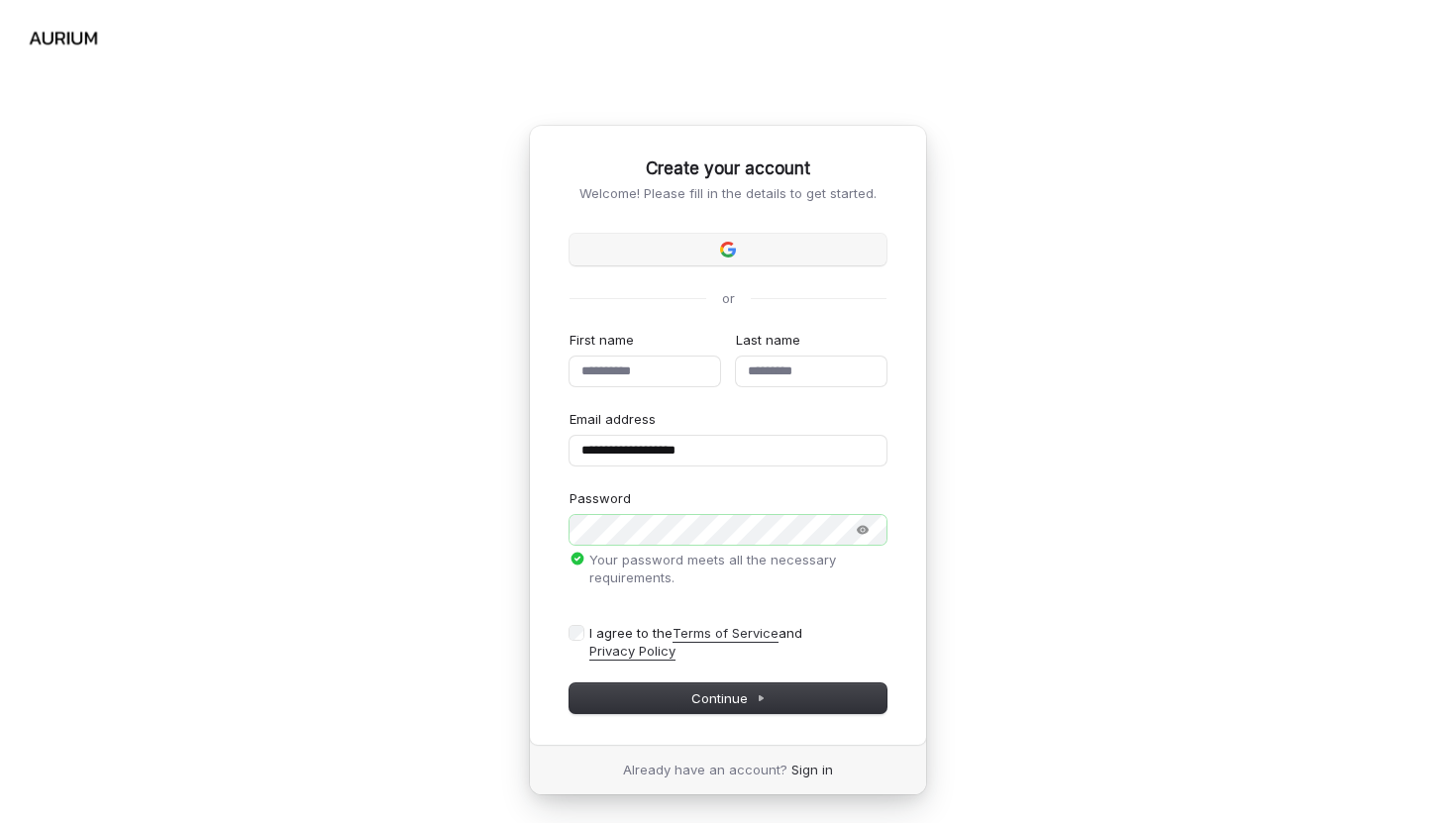 type 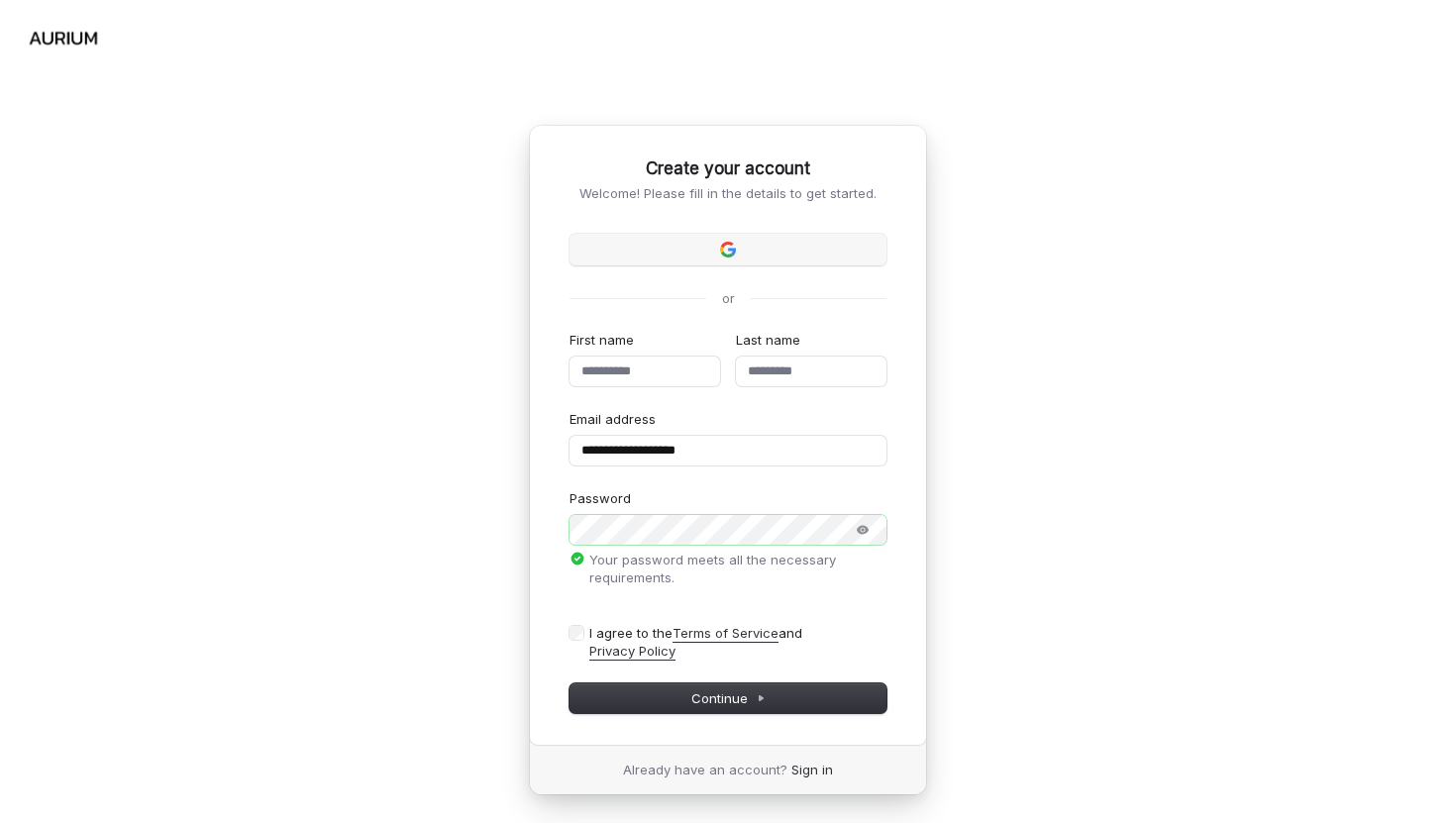 type 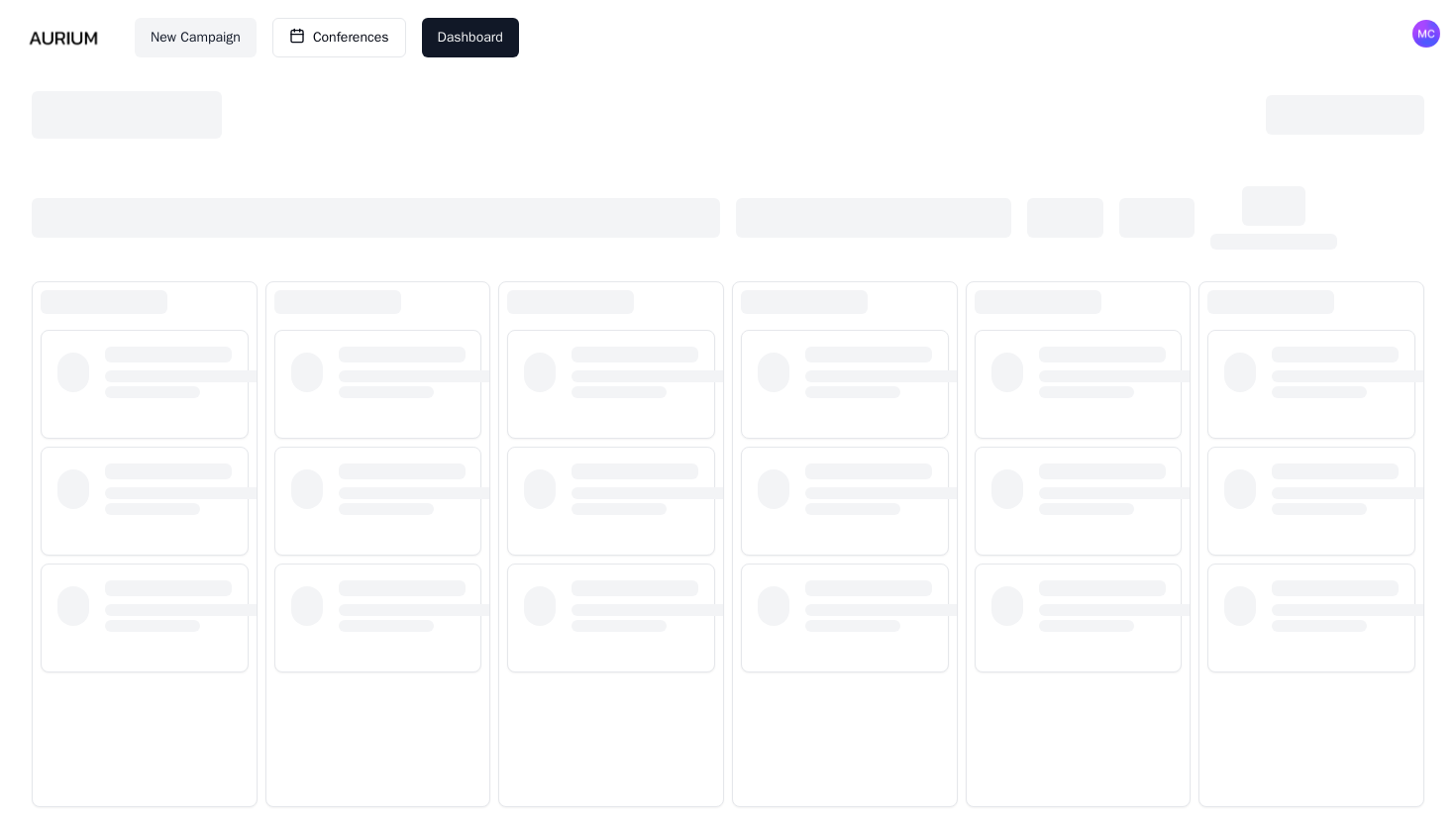 scroll, scrollTop: 0, scrollLeft: 0, axis: both 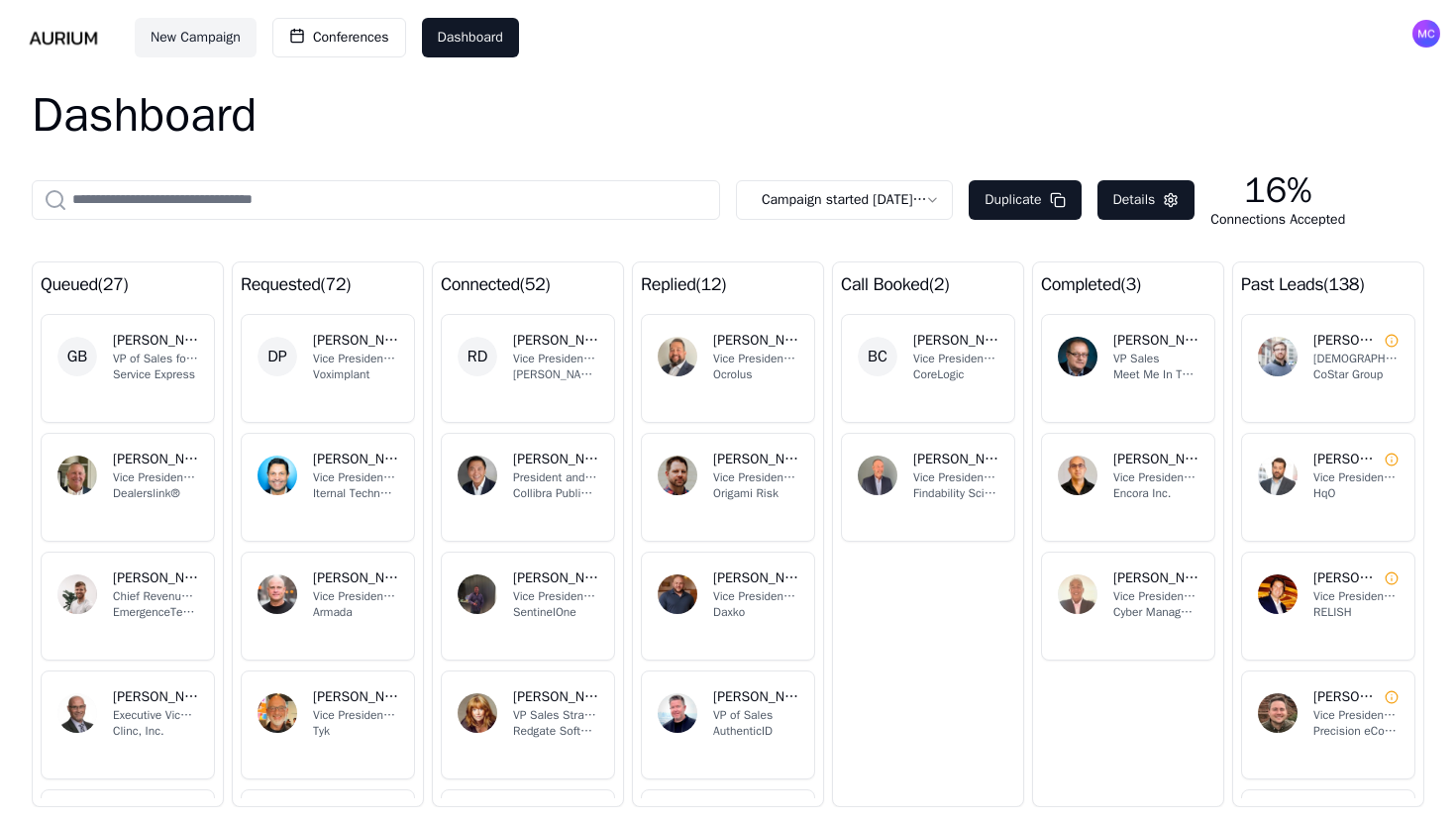 click on "Dashboard" at bounding box center (728, 115) 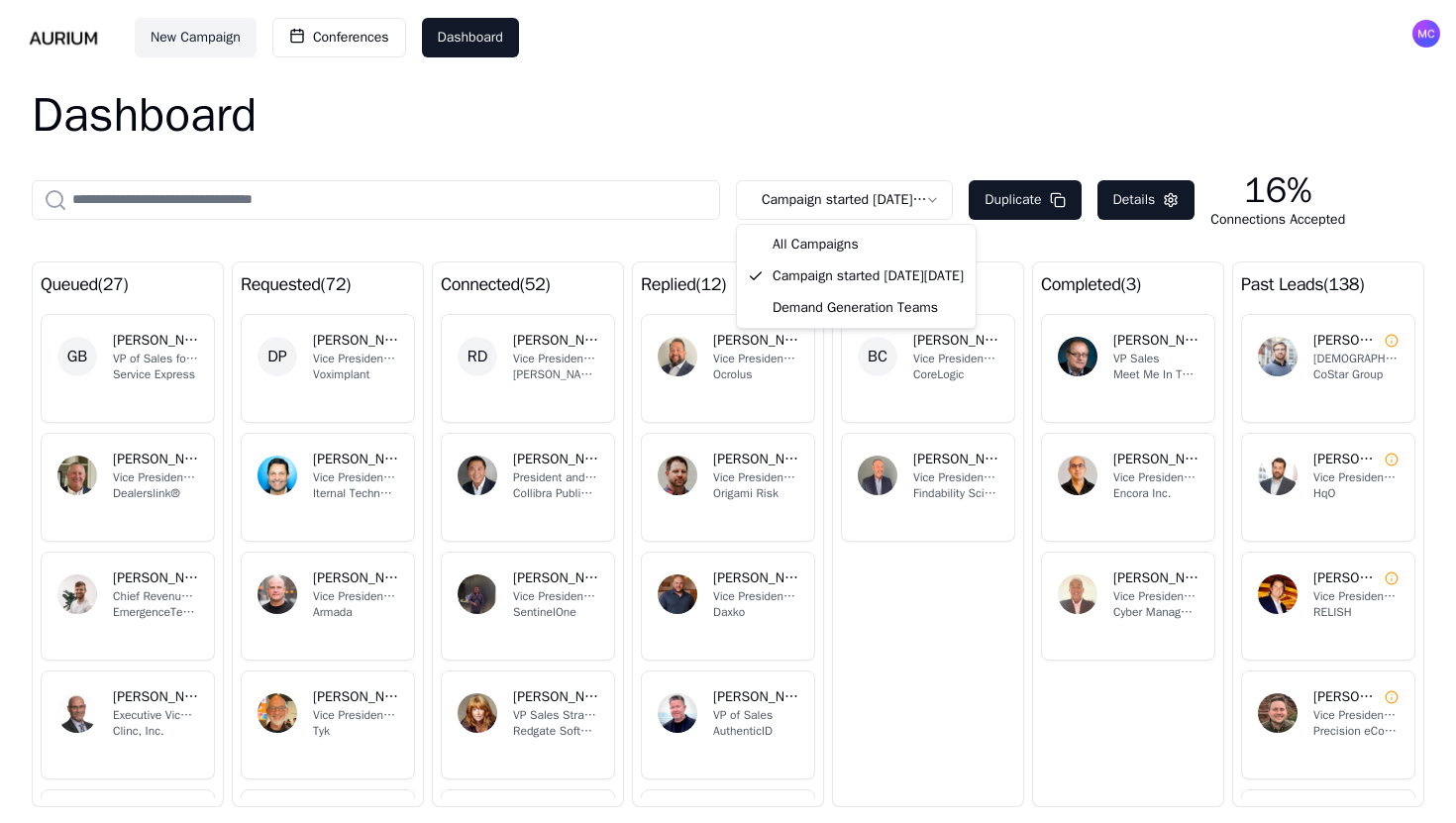 click on "New Campaign Conferences Dashboard Dashboard Campaign started [DATE][DATE] Duplicate Details 16% Connections Accepted queued  ( 27 ) GB [PERSON_NAME] VP of Sales for North America Service Express RR [PERSON_NAME] Vice President of Sales East Team Dealerslink® AV [PERSON_NAME] Chief Revenue Officer (CRO) EmergenceTek Group Inc. SL [PERSON_NAME] Executive Vice President of Sales Clinc, Inc. EH [PERSON_NAME] VP of Sales MedTrainer KS [PERSON_NAME] VP Sales EMEA Local Measure RK [PERSON_NAME] VP - Sales & POS, [GEOGRAPHIC_DATA] SumUp requested  ( 72 ) DP [PERSON_NAME] Vice President of Sales - North America Voximplant RC [PERSON_NAME] Vice President of Sales Iternal Technologies CB [PERSON_NAME] Vice President of Sales Armada MG [PERSON_NAME] Vice President of Sales Americas Tyk [PERSON_NAME] Vice President, Sales & Channel Partnerships LocalFactor  SD [PERSON_NAME] Vice President of Sales, North America PingCAP SS [PERSON_NAME] Vice President Sales [PERSON_NAME] Inc. connected  ( 52 ) RD [PERSON_NAME] [PERSON_NAME] )" at bounding box center (728, 411) 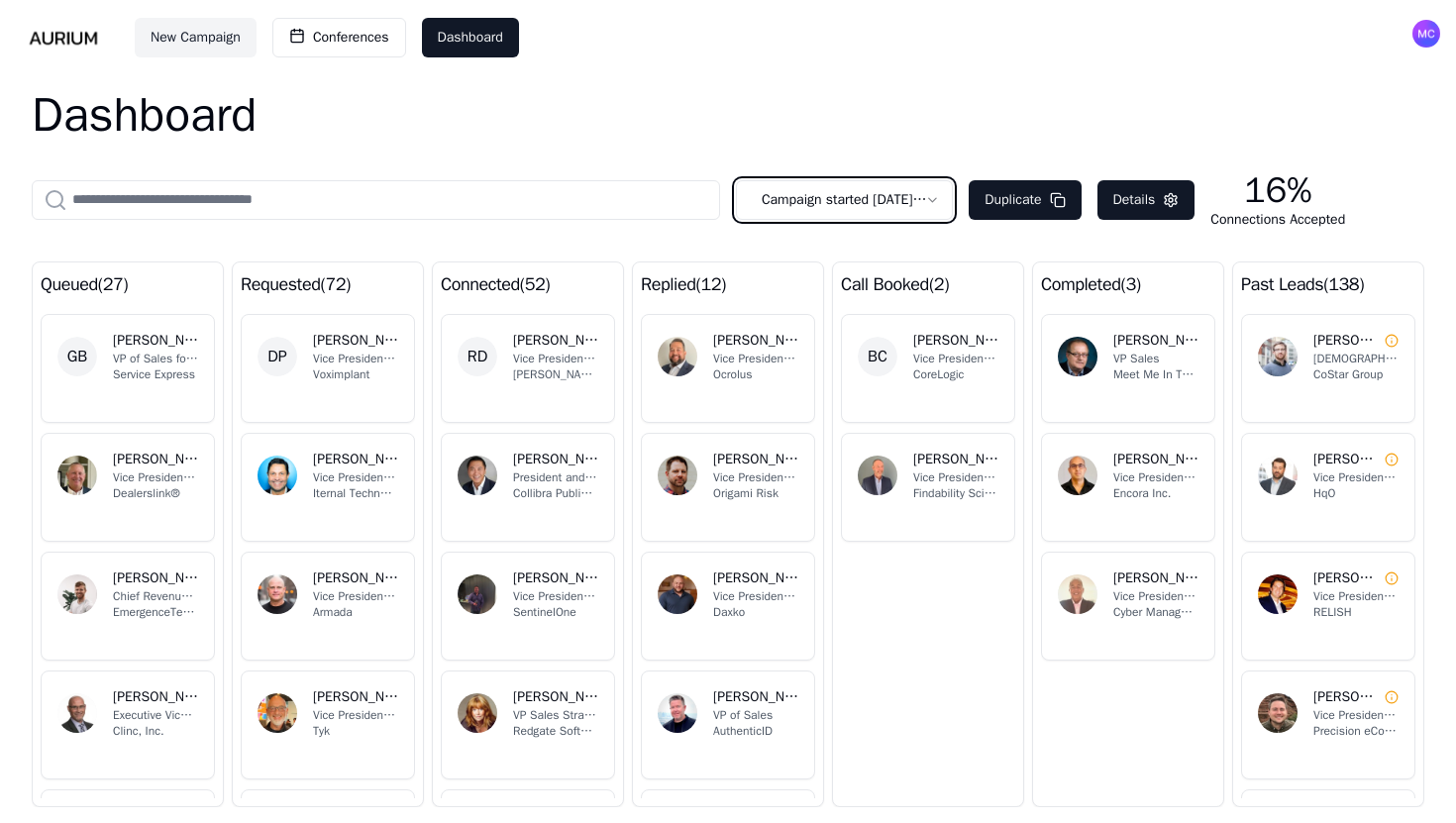click on "New Campaign Conferences Dashboard Dashboard Campaign started on Mon Mar 10 2025 Duplicate Details 16% Connections Accepted queued  ( 27 ) GB Gregory Banning VP of Sales for North America Service Express RR Randy Roberts Vice President of Sales East Team Dealerslink® AV Anthony V. Chief Revenue Officer (CRO) EmergenceTek Group Inc. SL Steve Liebman Executive Vice President of Sales Clinc, Inc. EH Evan Horibe VP of Sales MedTrainer KS Kathryn Simons-Porter VP Sales EMEA Local Measure RK Rishabh Kumar VP - Sales & POS, Europe SumUp requested  ( 72 ) DP Dorian Papadopoulos Vice President of Sales - North America Voximplant RC Ric Cmiel Vice President of Sales Iternal Technologies CB Chad Bullard Vice President of Sales Armada MG Mark Gurvis Vice President of Sales Americas Tyk MR Marc Rutchik Vice President, Sales & Channel Partnerships LocalFactor  SD Stephan Debray Vice President of Sales, North America PingCAP SS Shawn Silbor Vice President Sales Trimble Inc. connected  ( 52 ) RD Ryan Dover Kleinschmidt TD )" at bounding box center [728, 411] 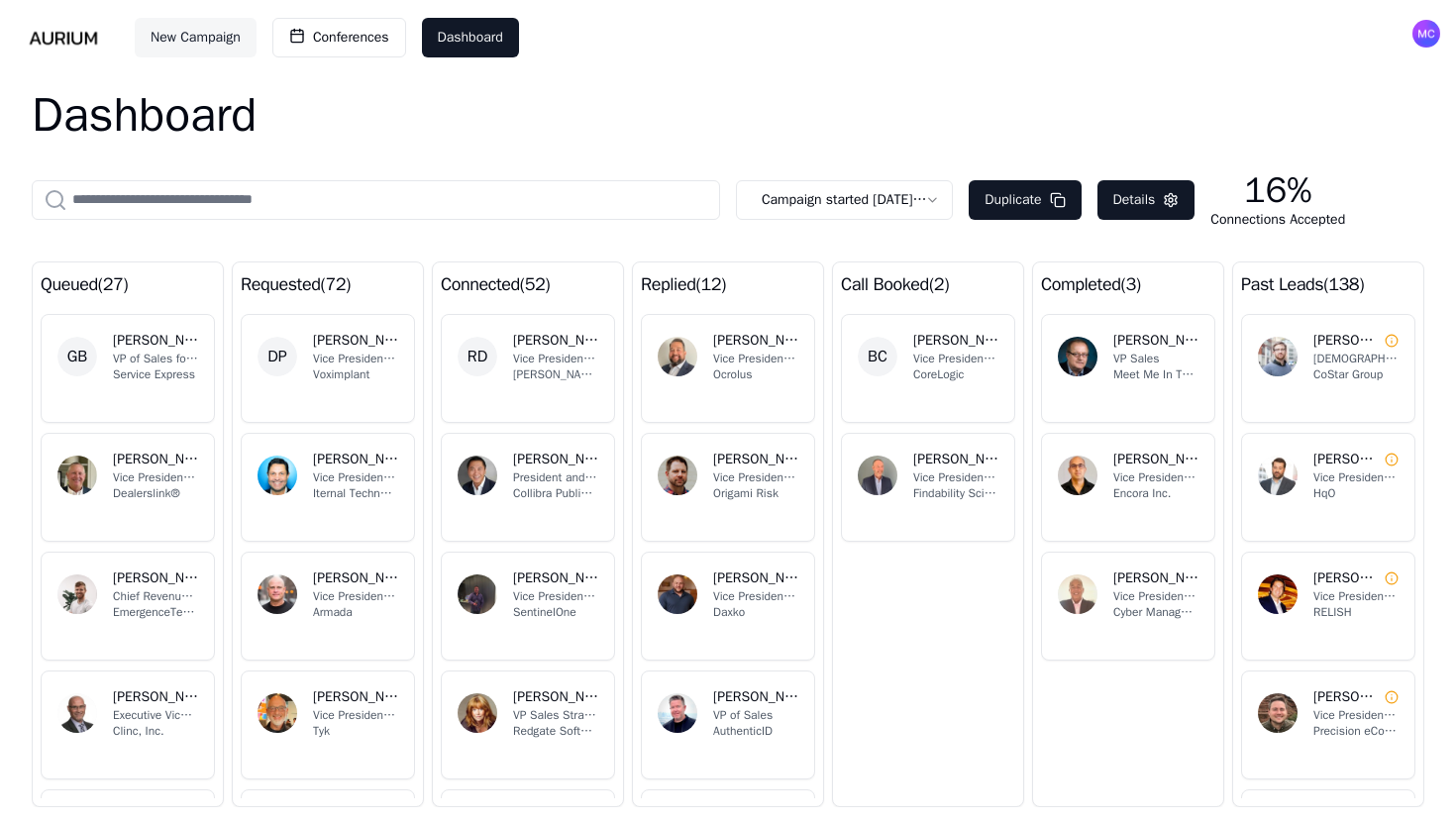 click on "New Campaign" at bounding box center [195, 38] 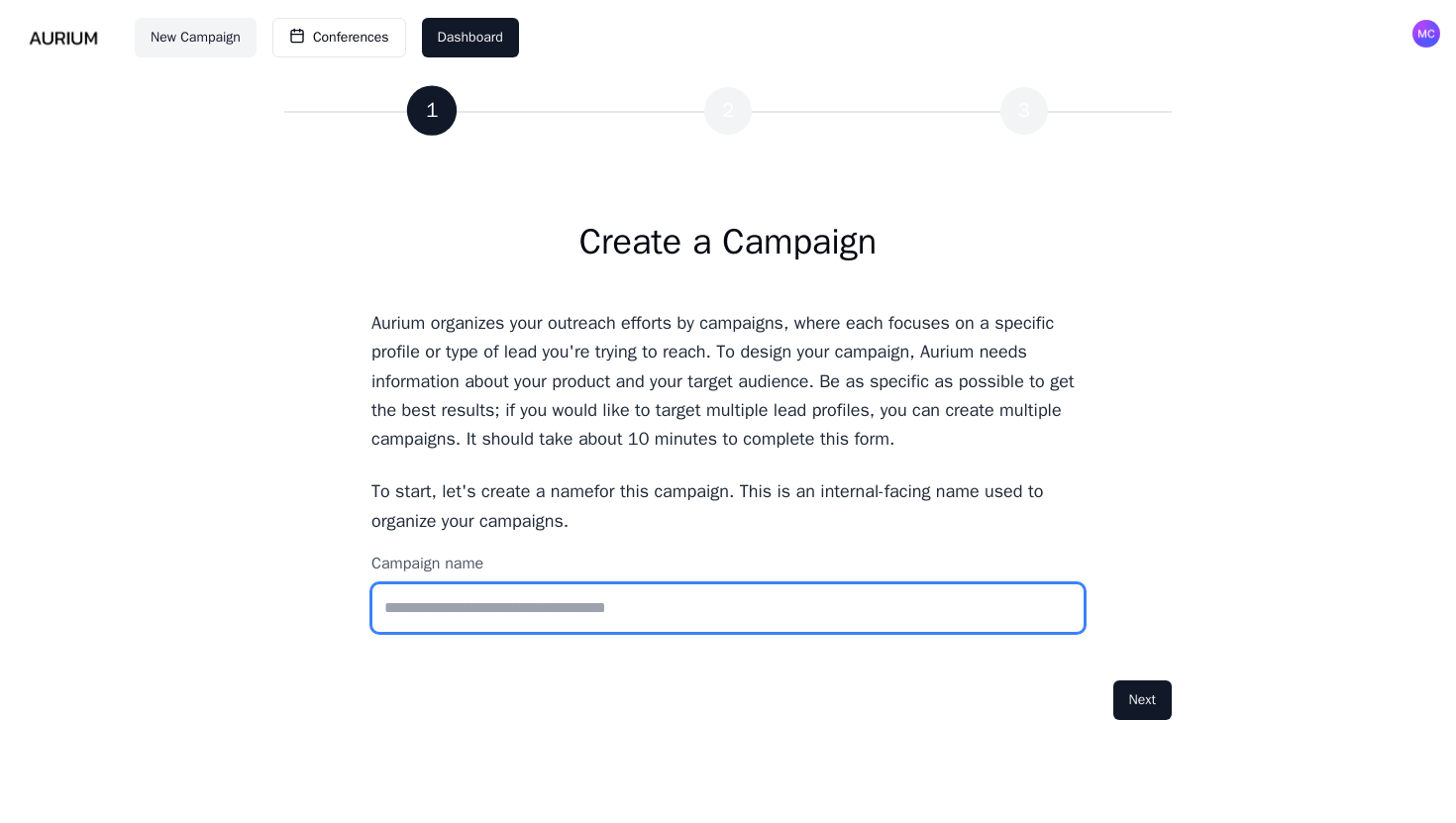 click on "Campaign name" at bounding box center (728, 608) 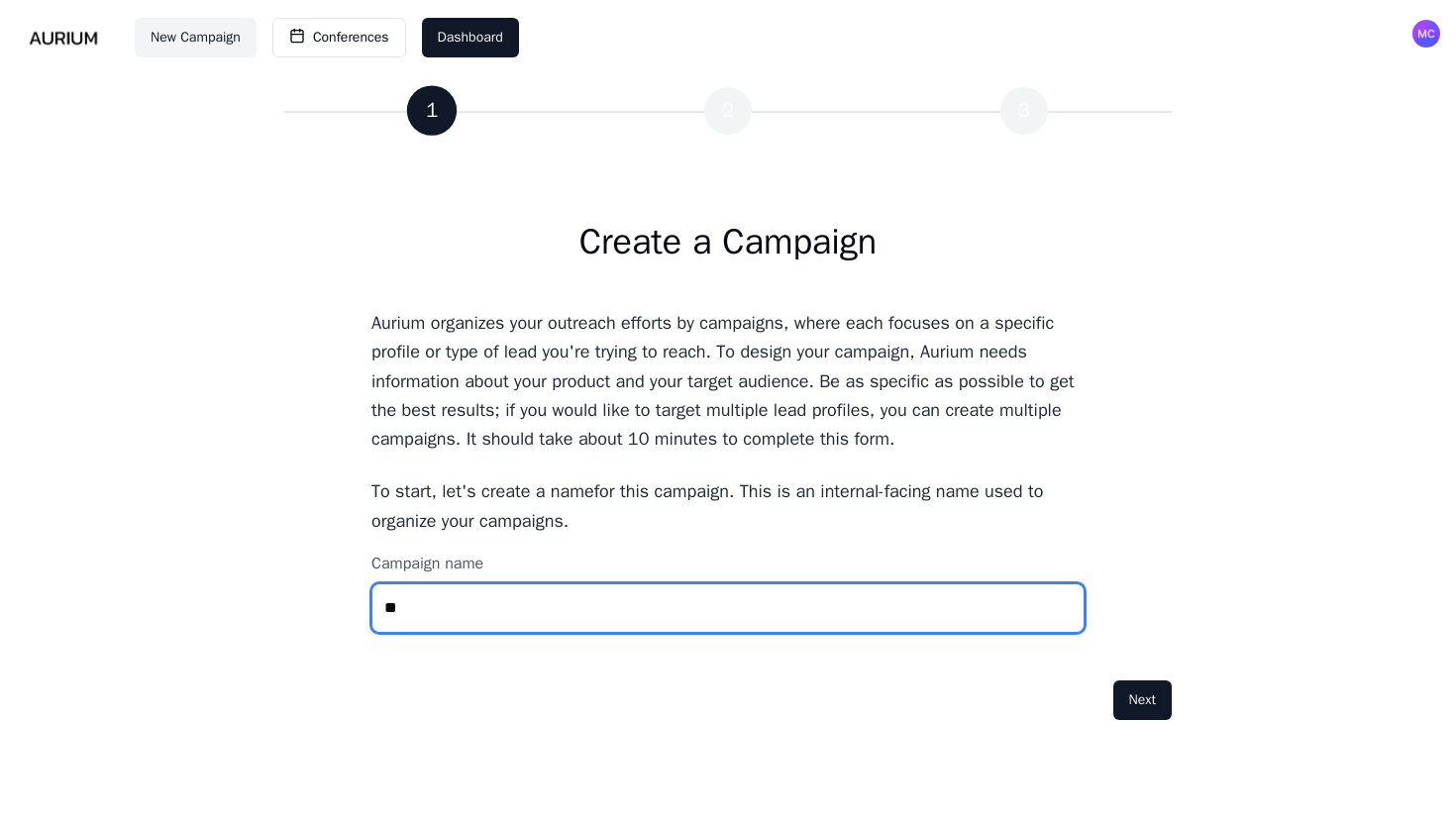 type on "*" 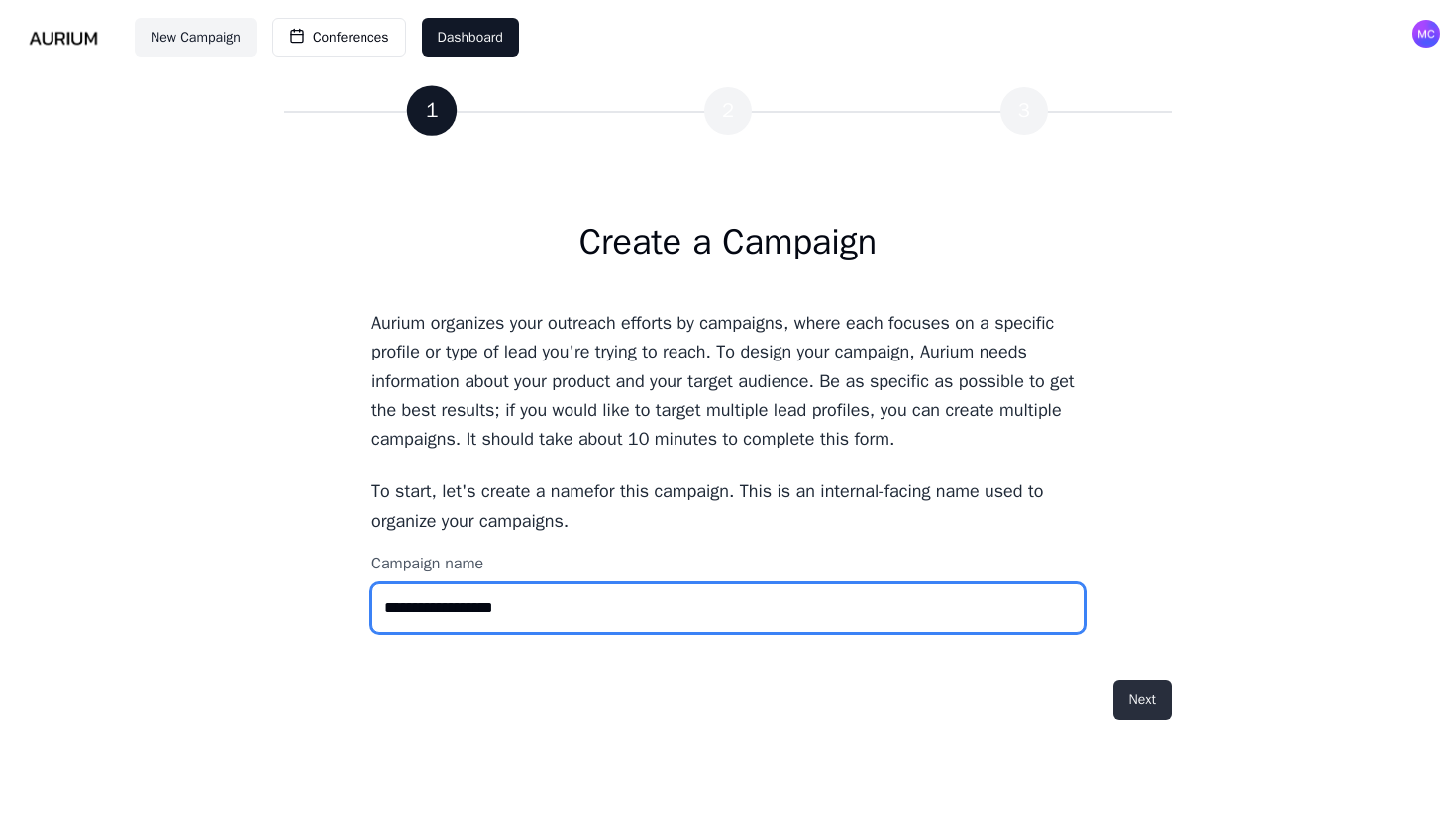 type on "**********" 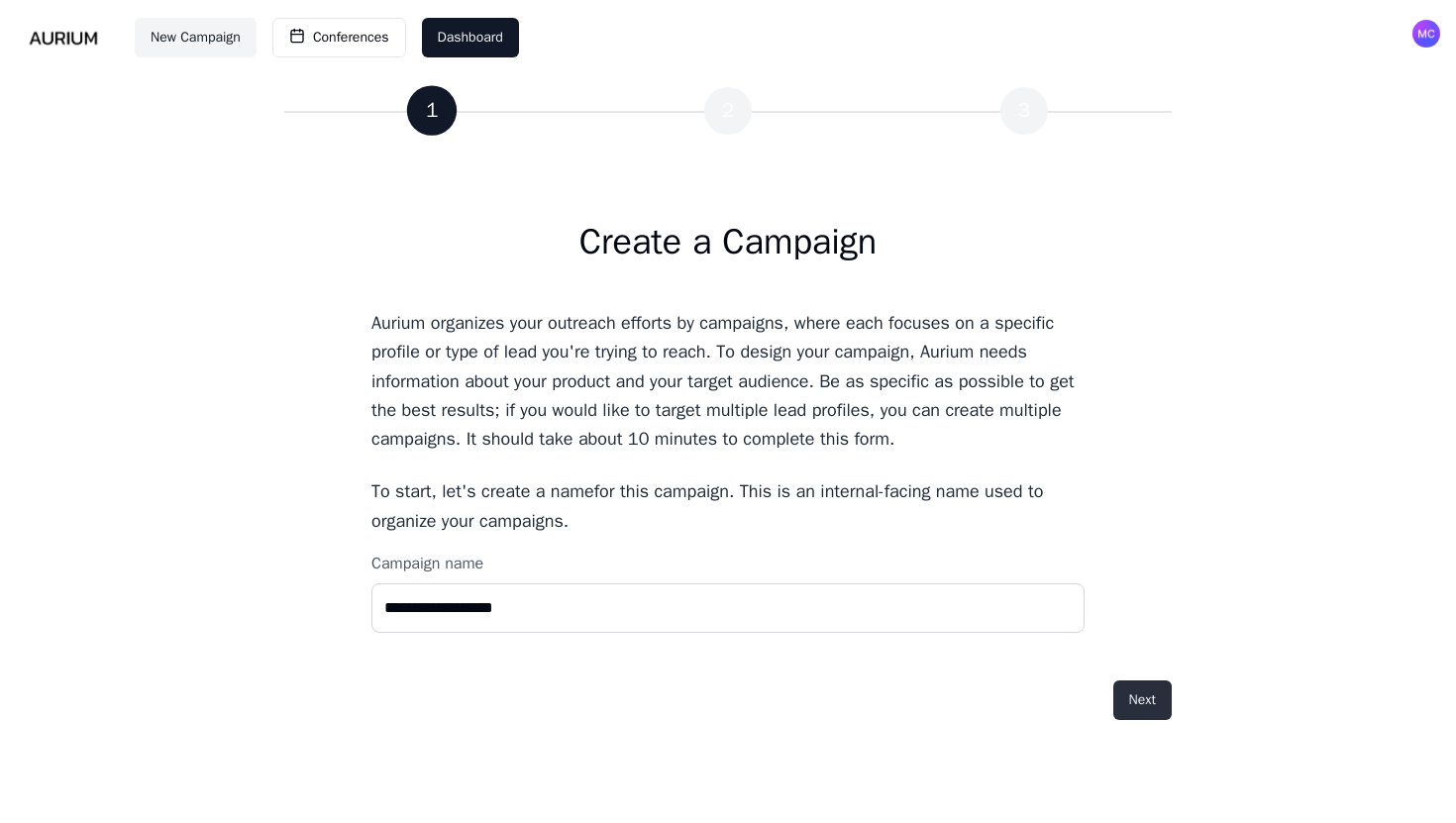 click on "Next" at bounding box center (1142, 700) 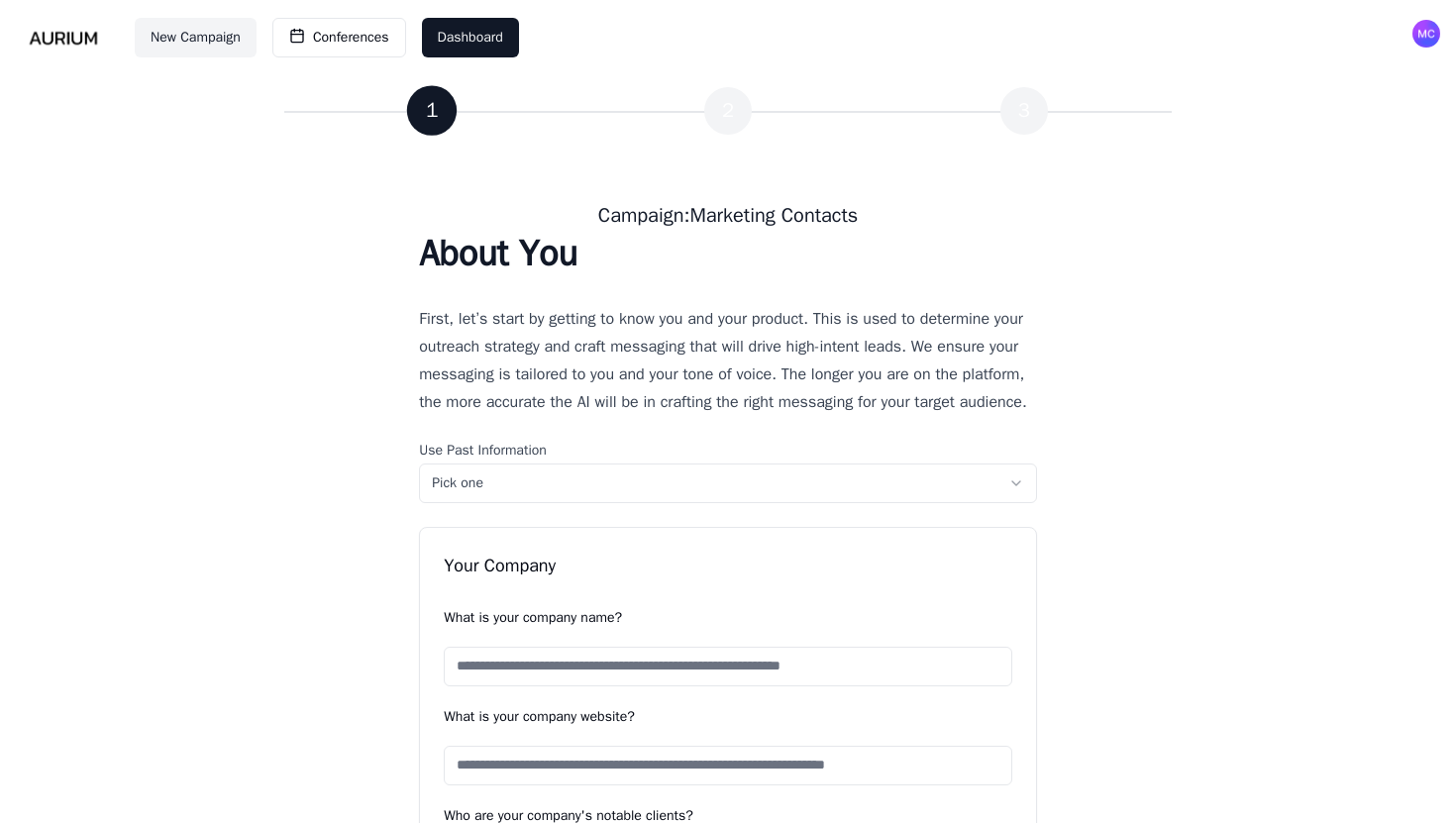 click on "**********" at bounding box center (728, 1411) 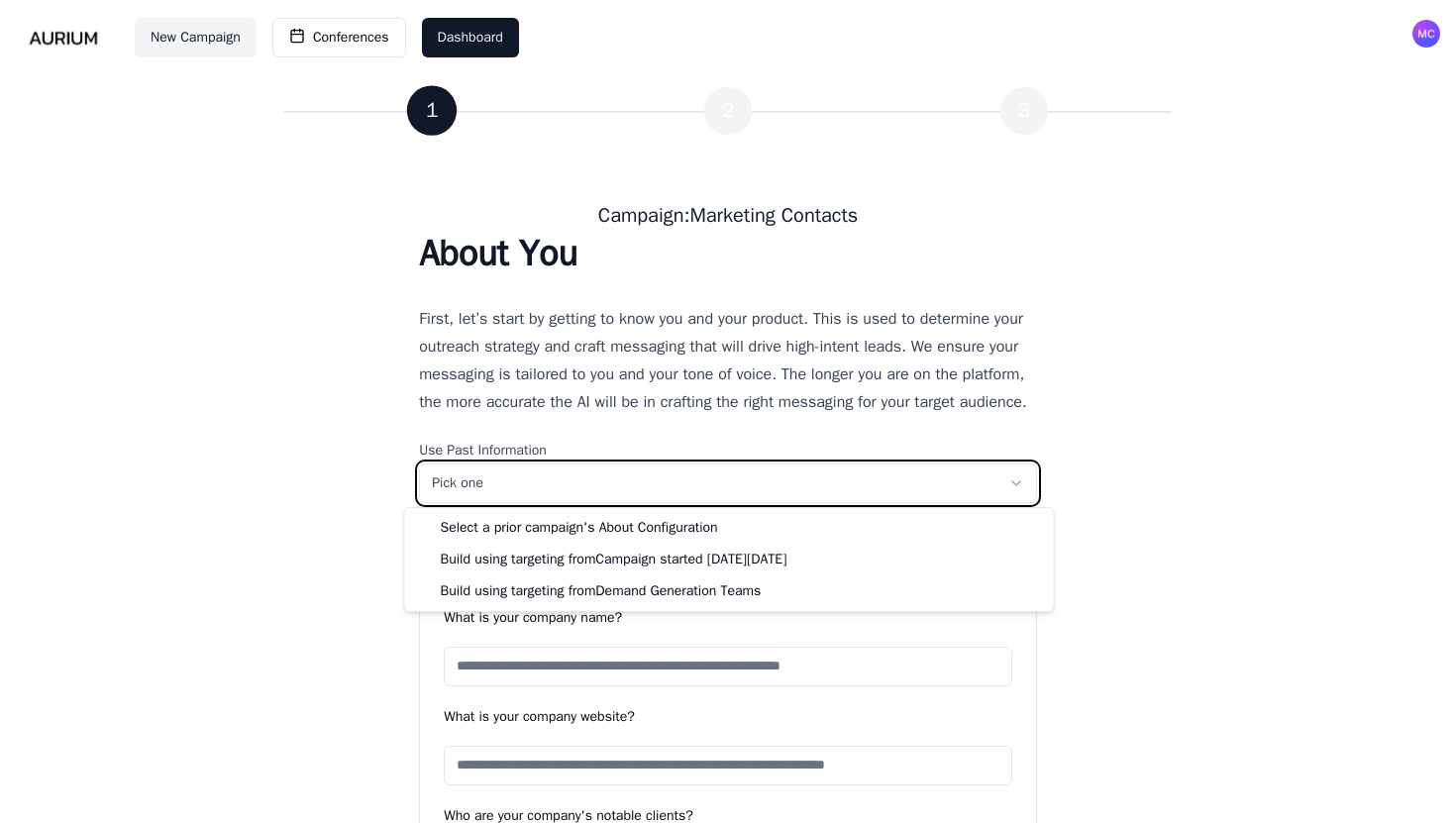 click on "**********" at bounding box center (728, 1411) 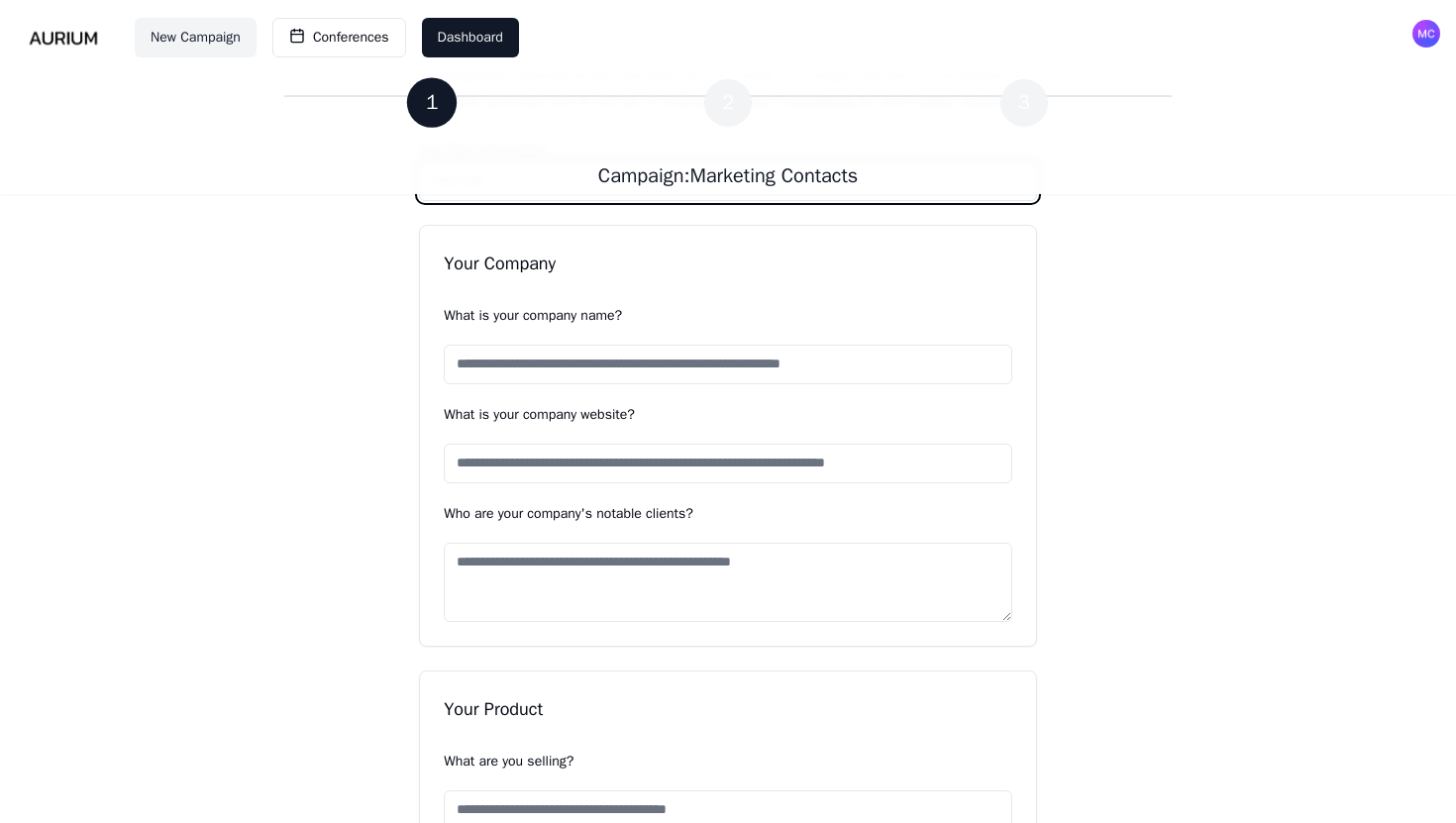 scroll, scrollTop: 301, scrollLeft: 0, axis: vertical 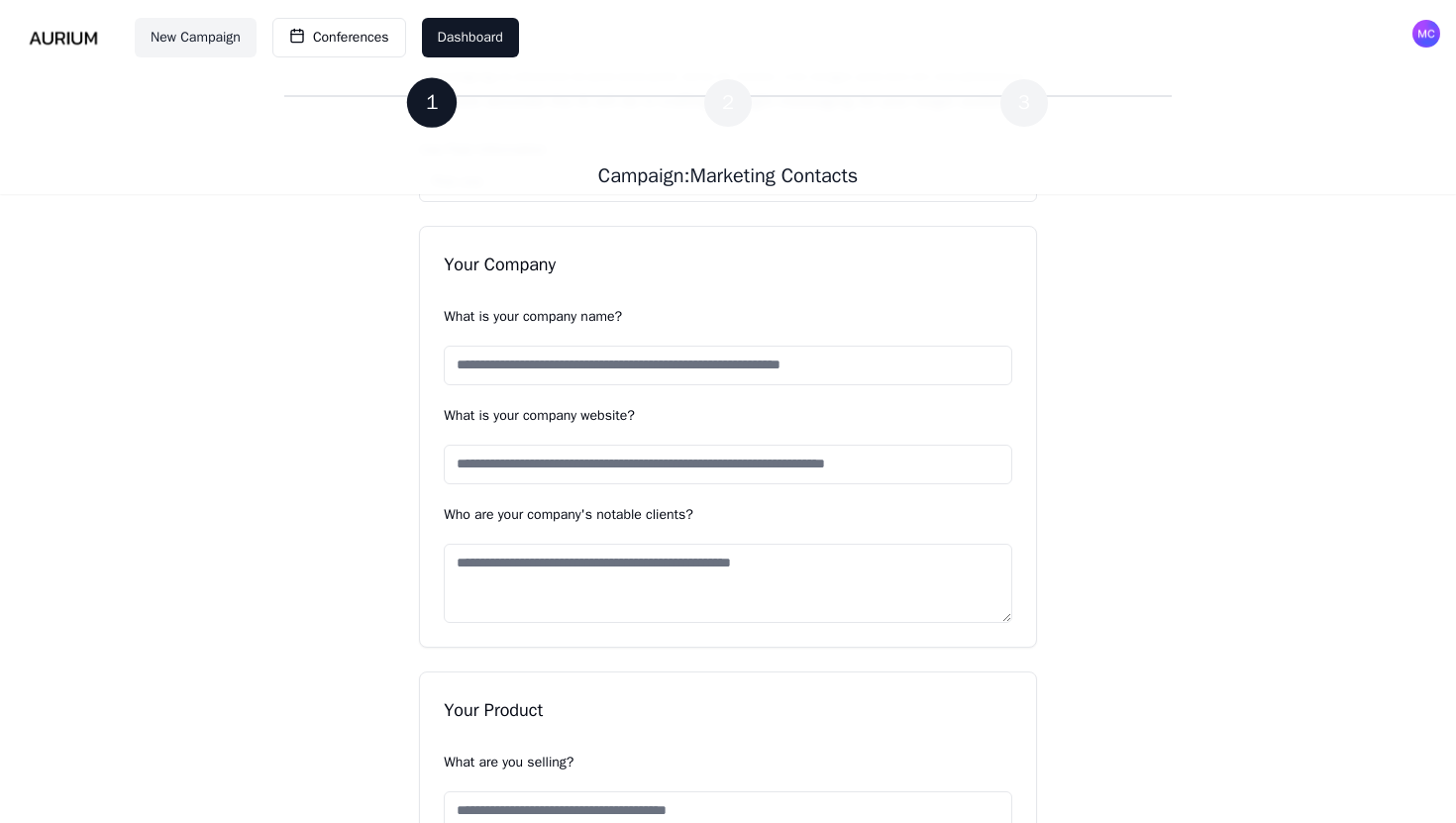 click on "What is your company name?" at bounding box center (728, 365) 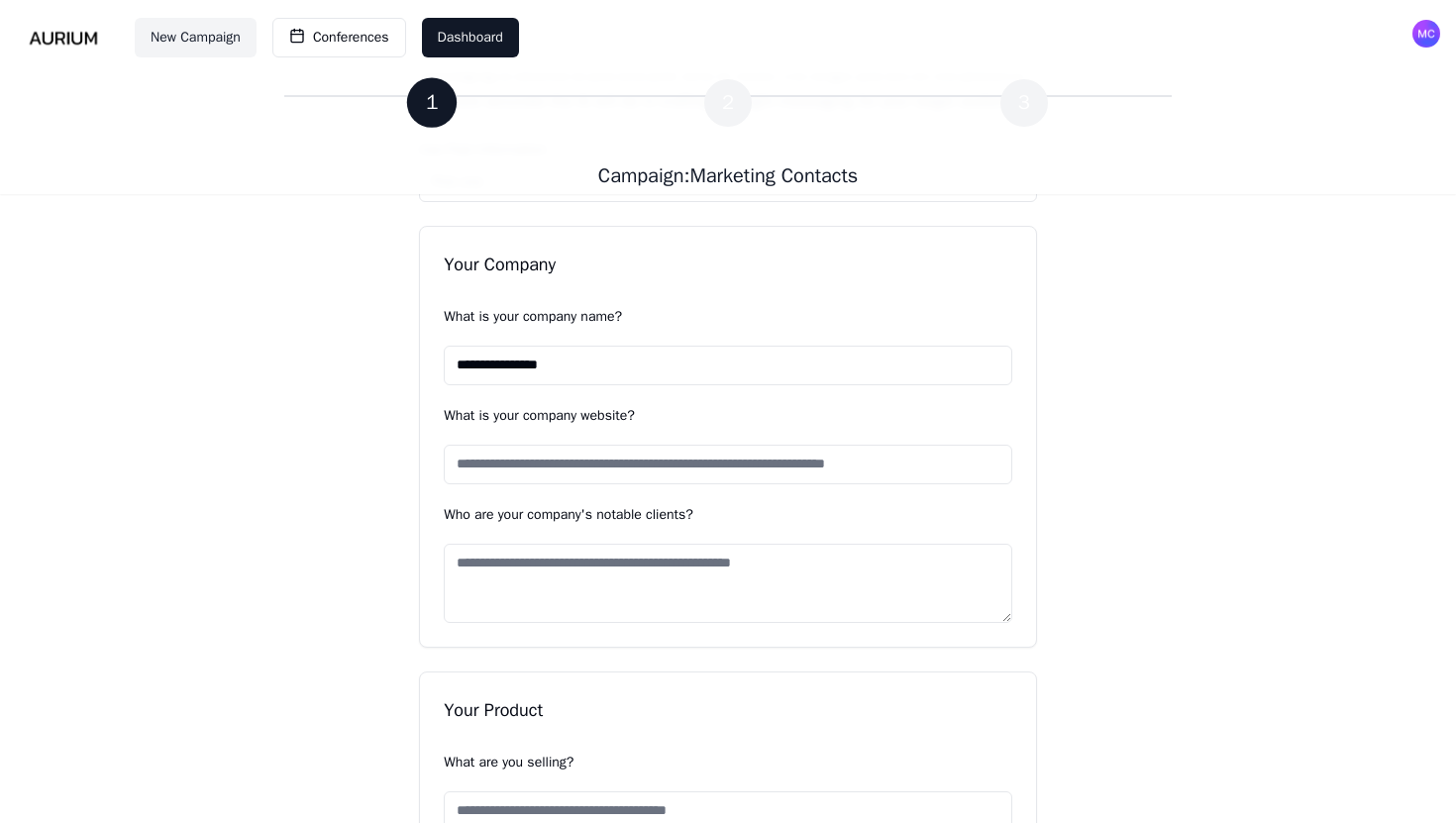 click on "What is your company website?" at bounding box center [728, 464] 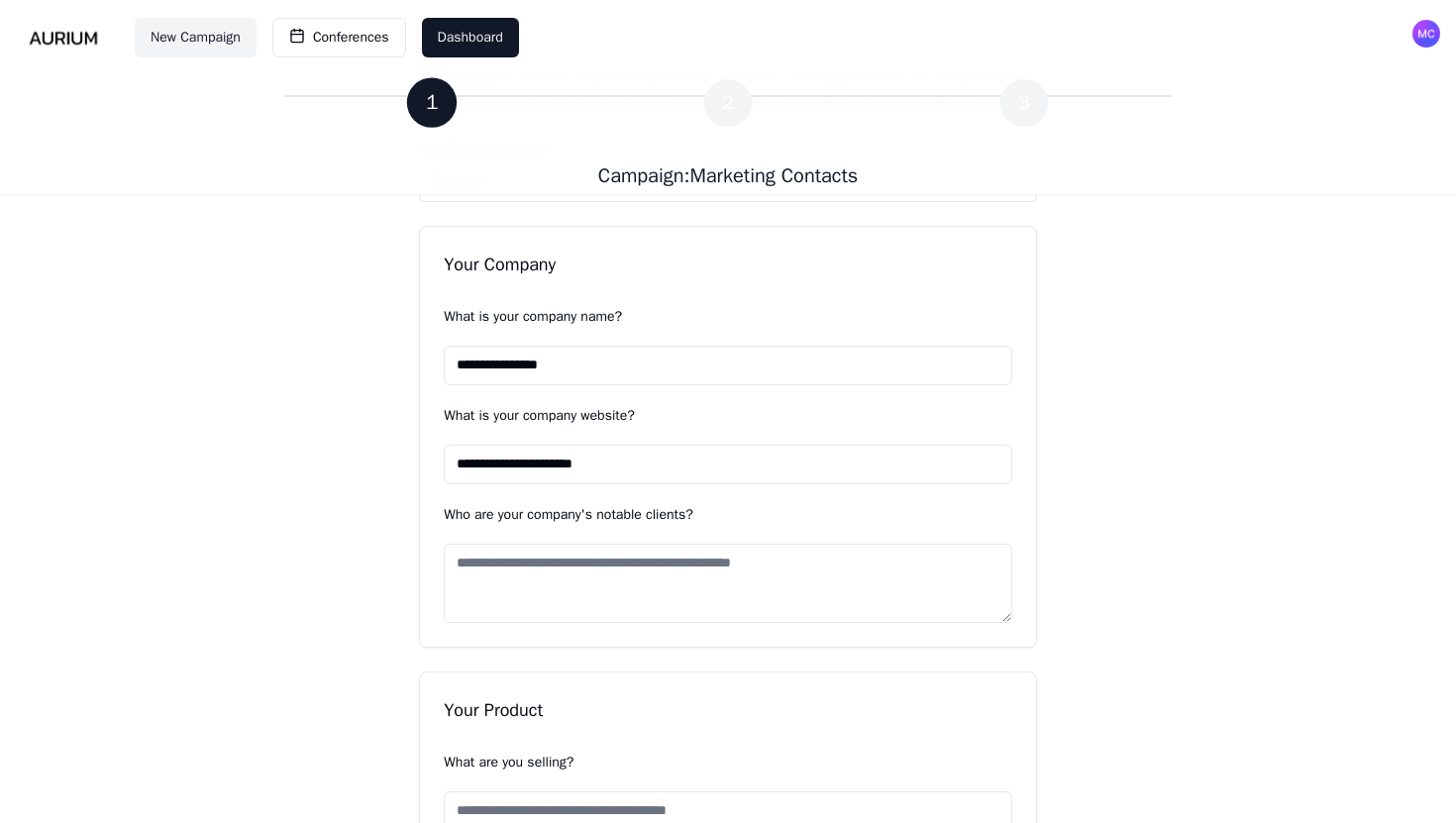 click on "Who are your company's notable clients?" at bounding box center [728, 583] 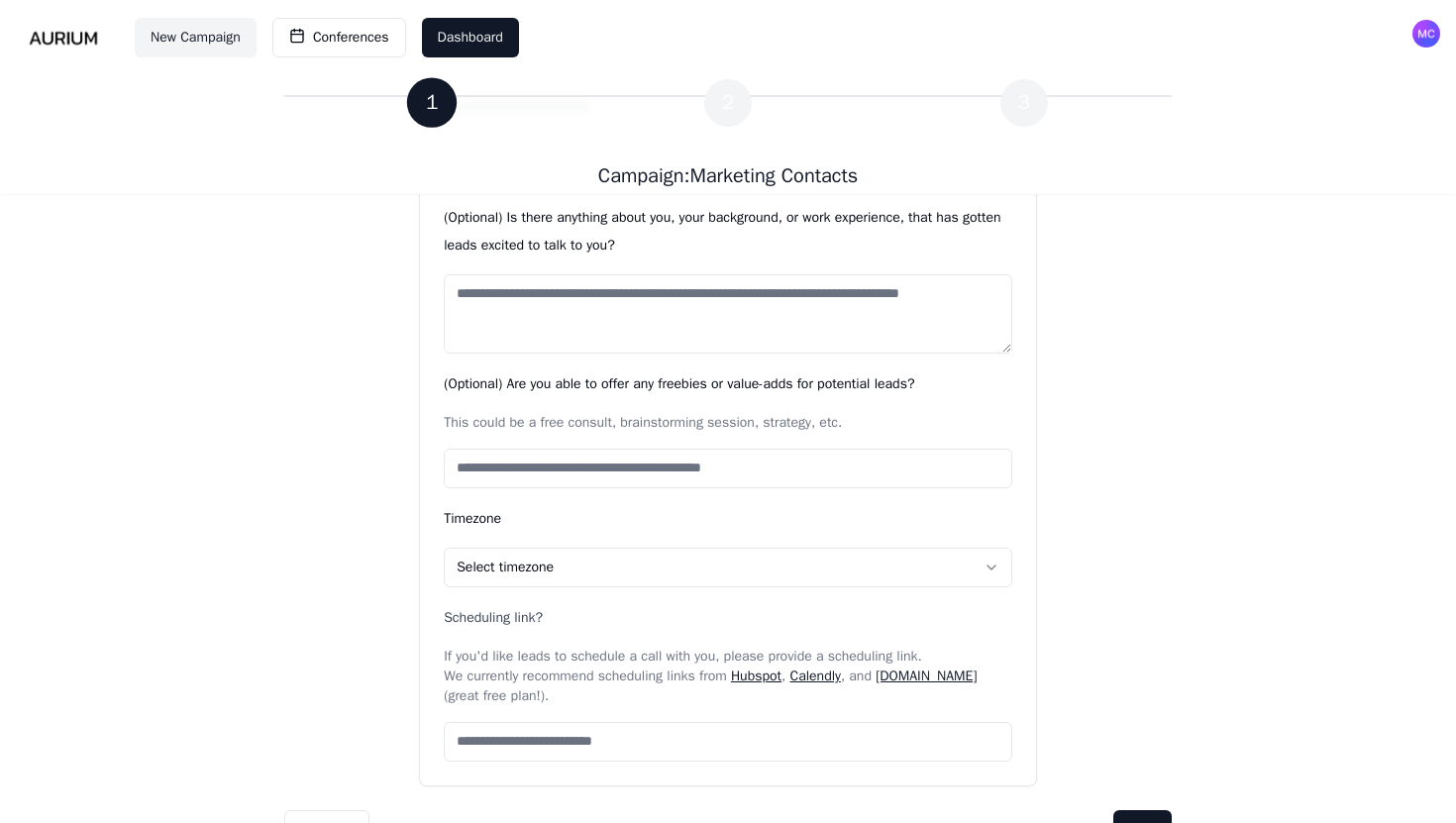 scroll, scrollTop: 2000, scrollLeft: 0, axis: vertical 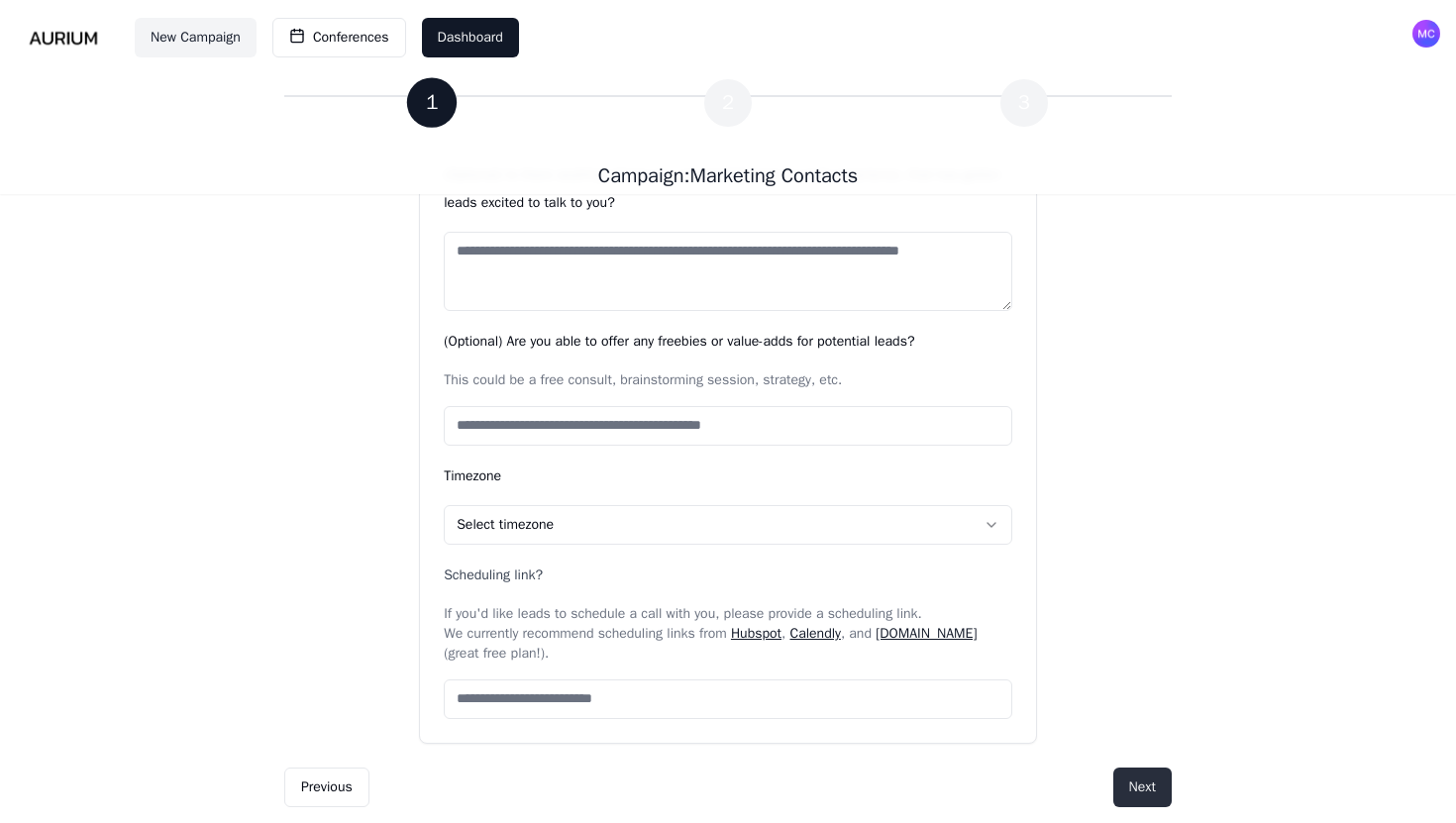 click on "Next" at bounding box center [1142, 787] 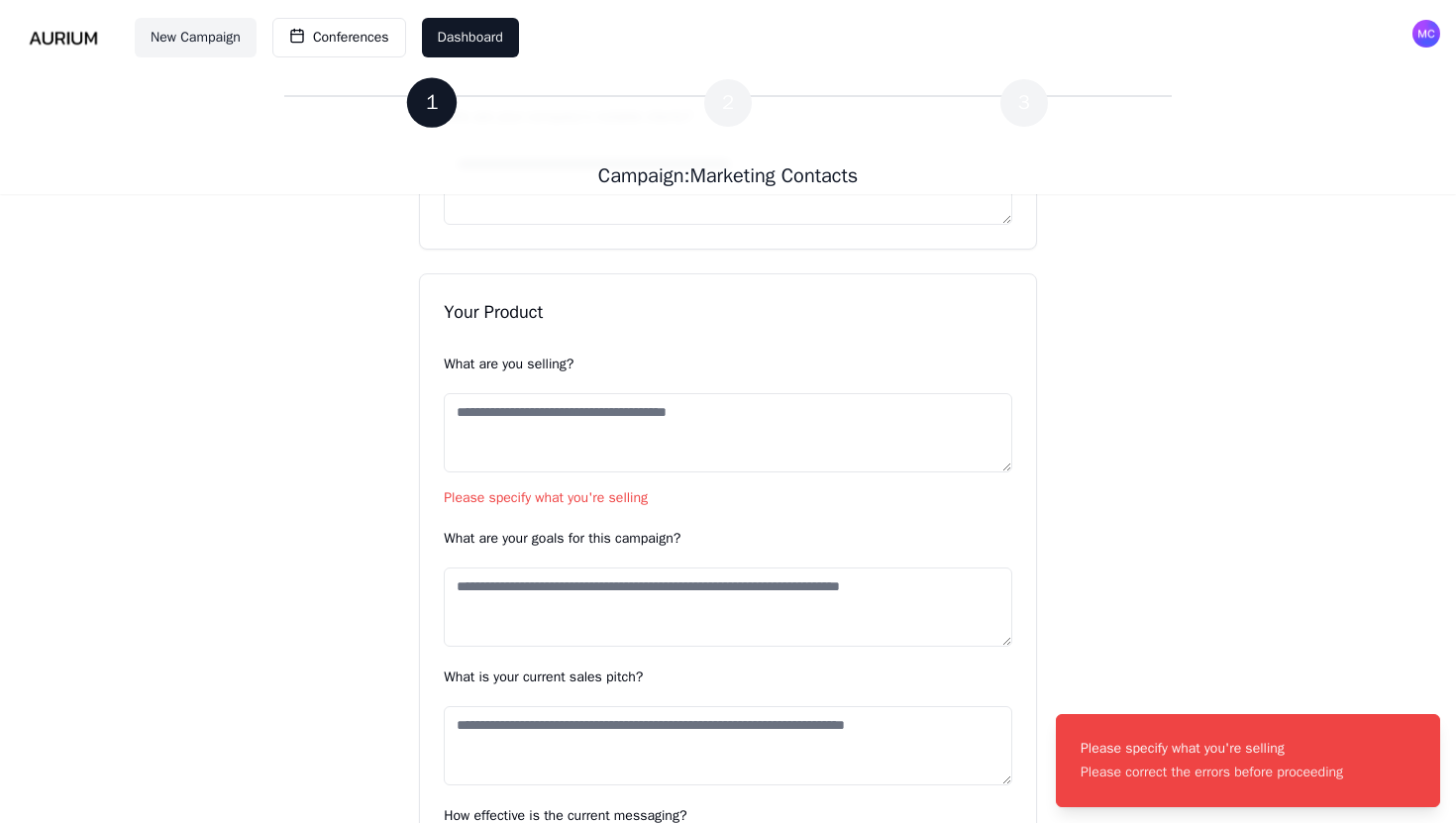 click on "**********" at bounding box center [728, 807] 